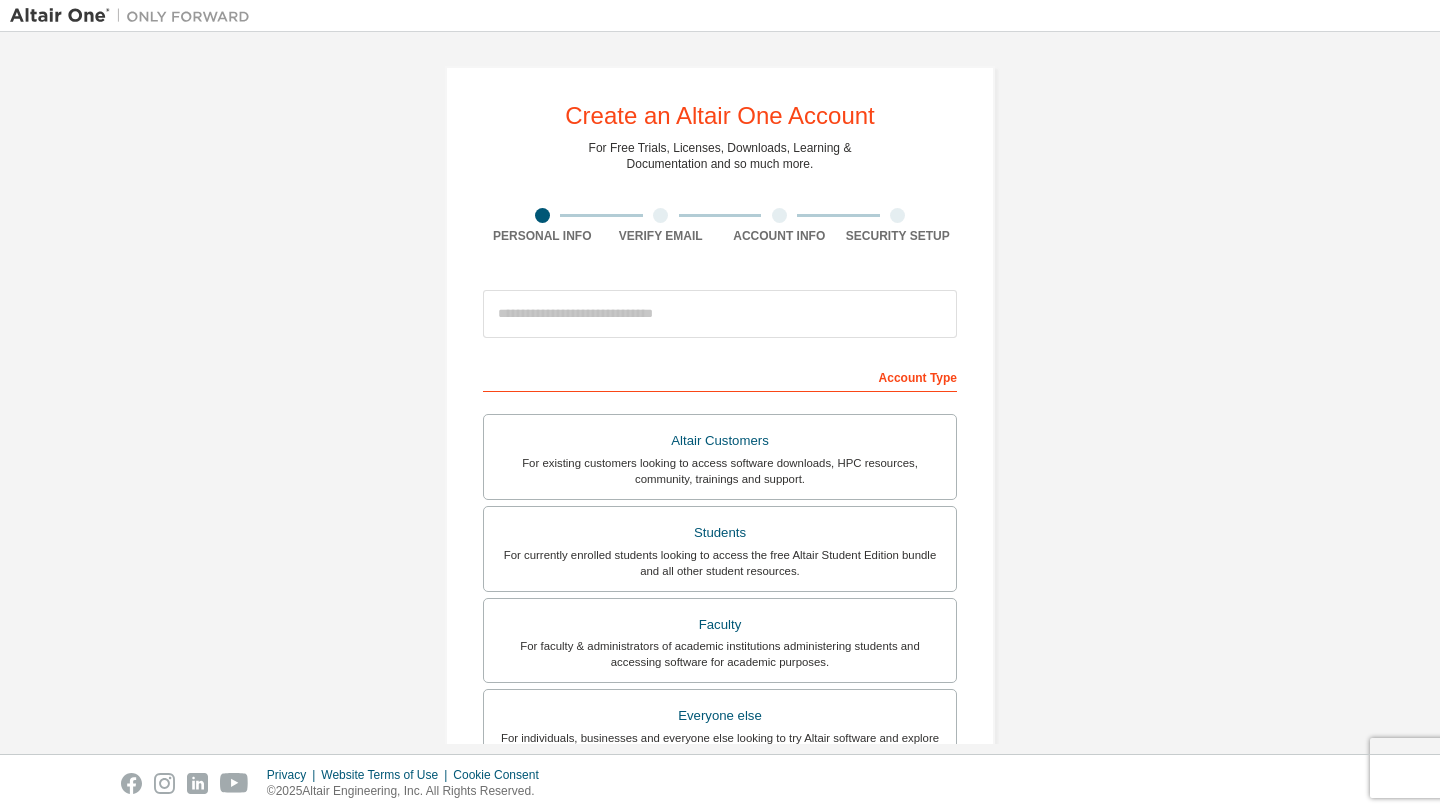 scroll, scrollTop: 0, scrollLeft: 0, axis: both 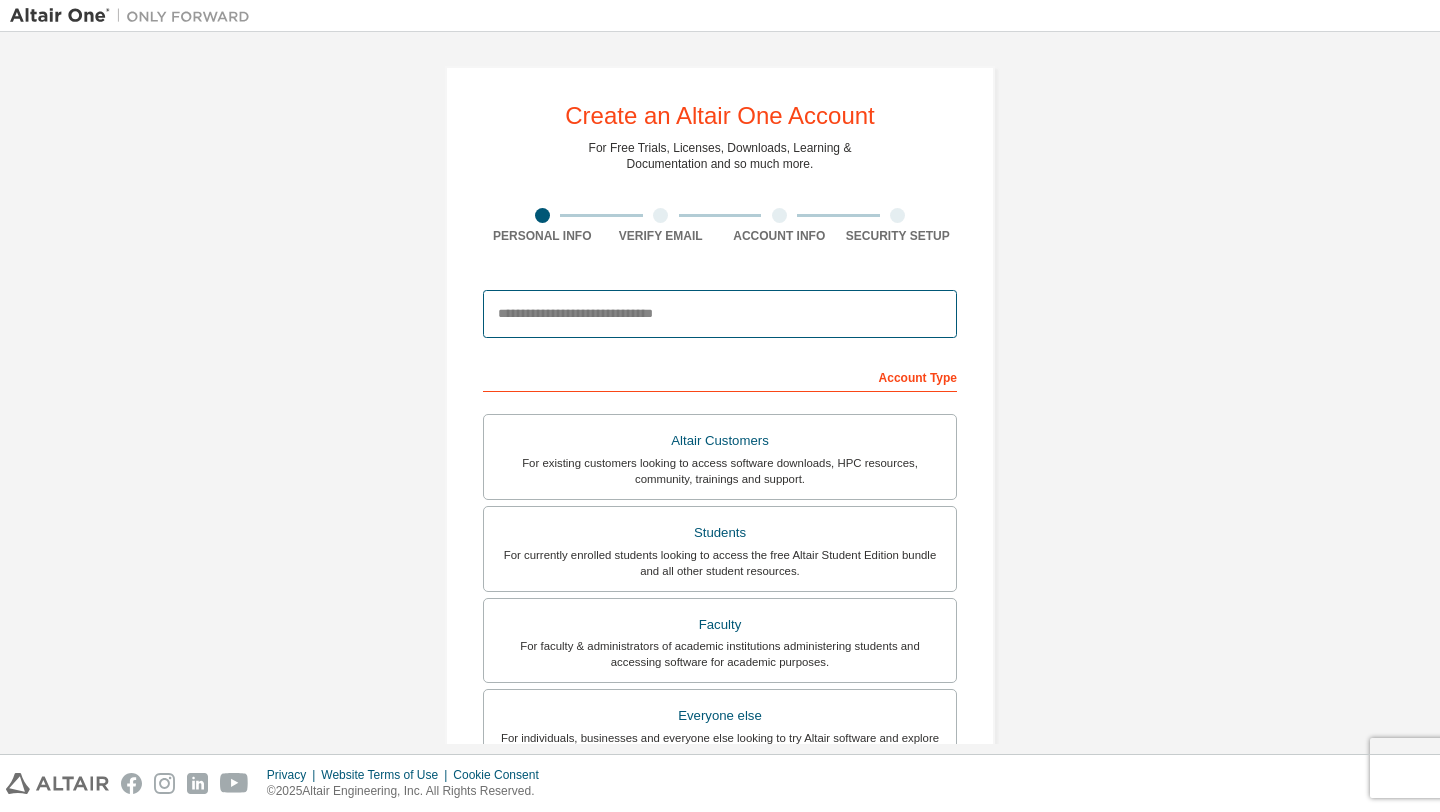 click at bounding box center [720, 314] 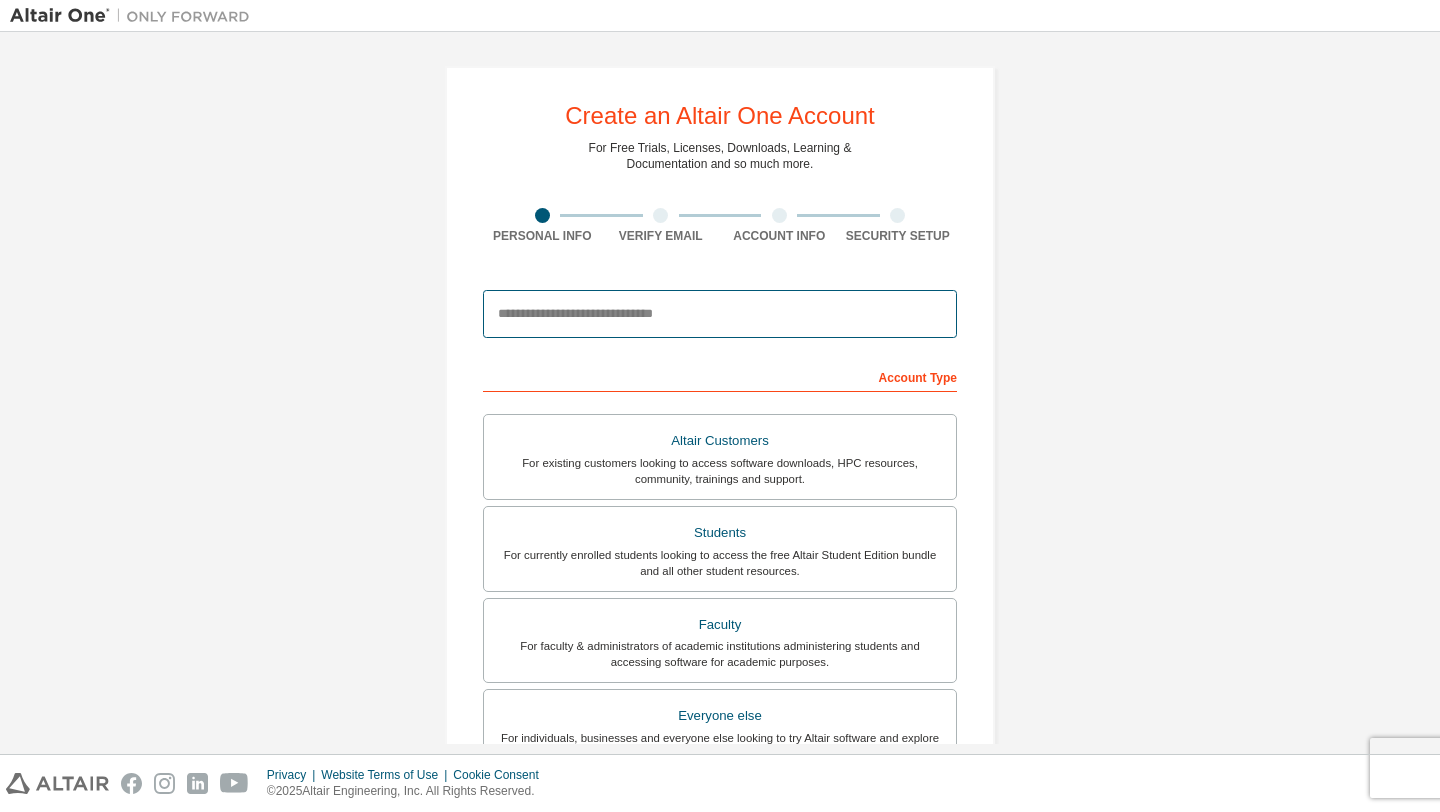 type on "**********" 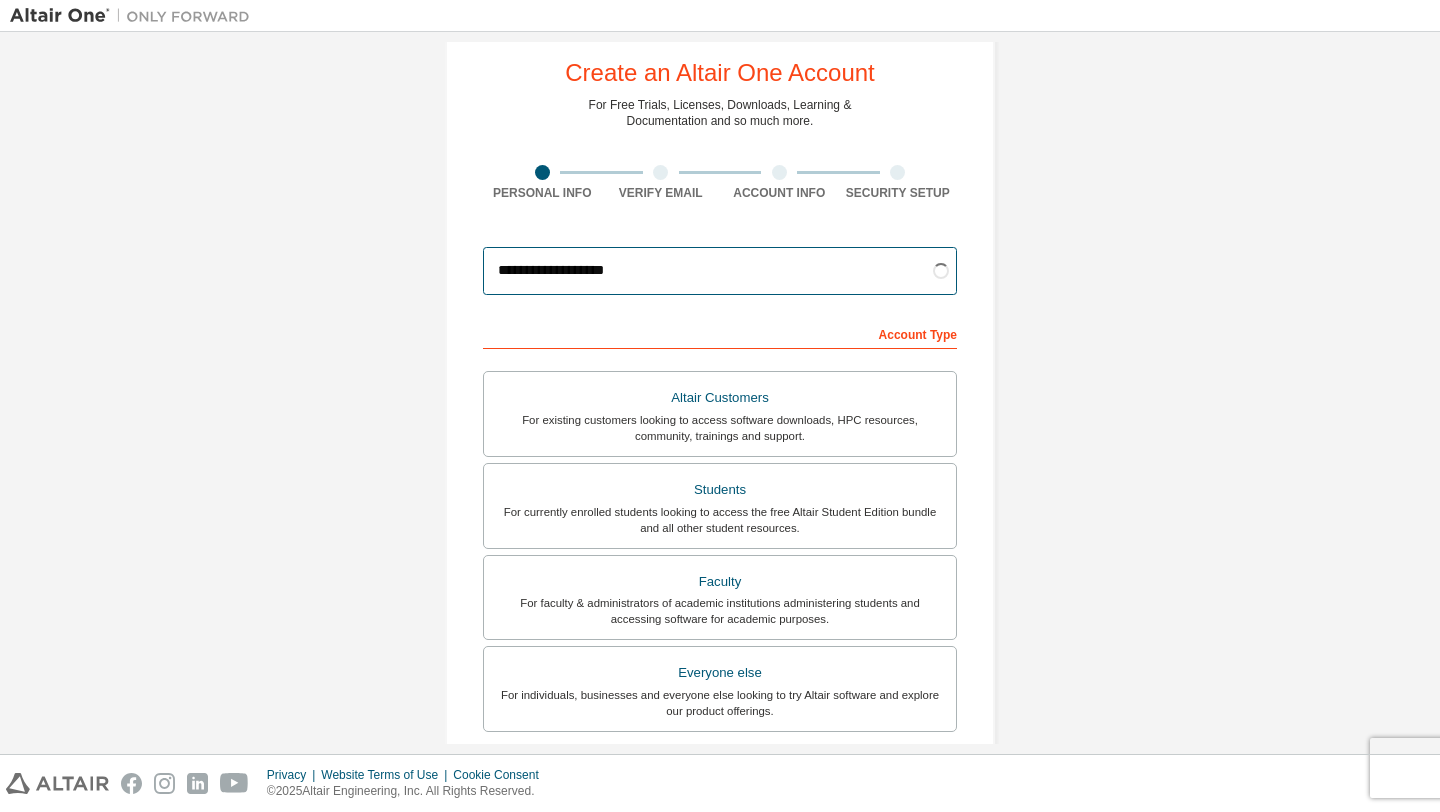 scroll, scrollTop: 48, scrollLeft: 0, axis: vertical 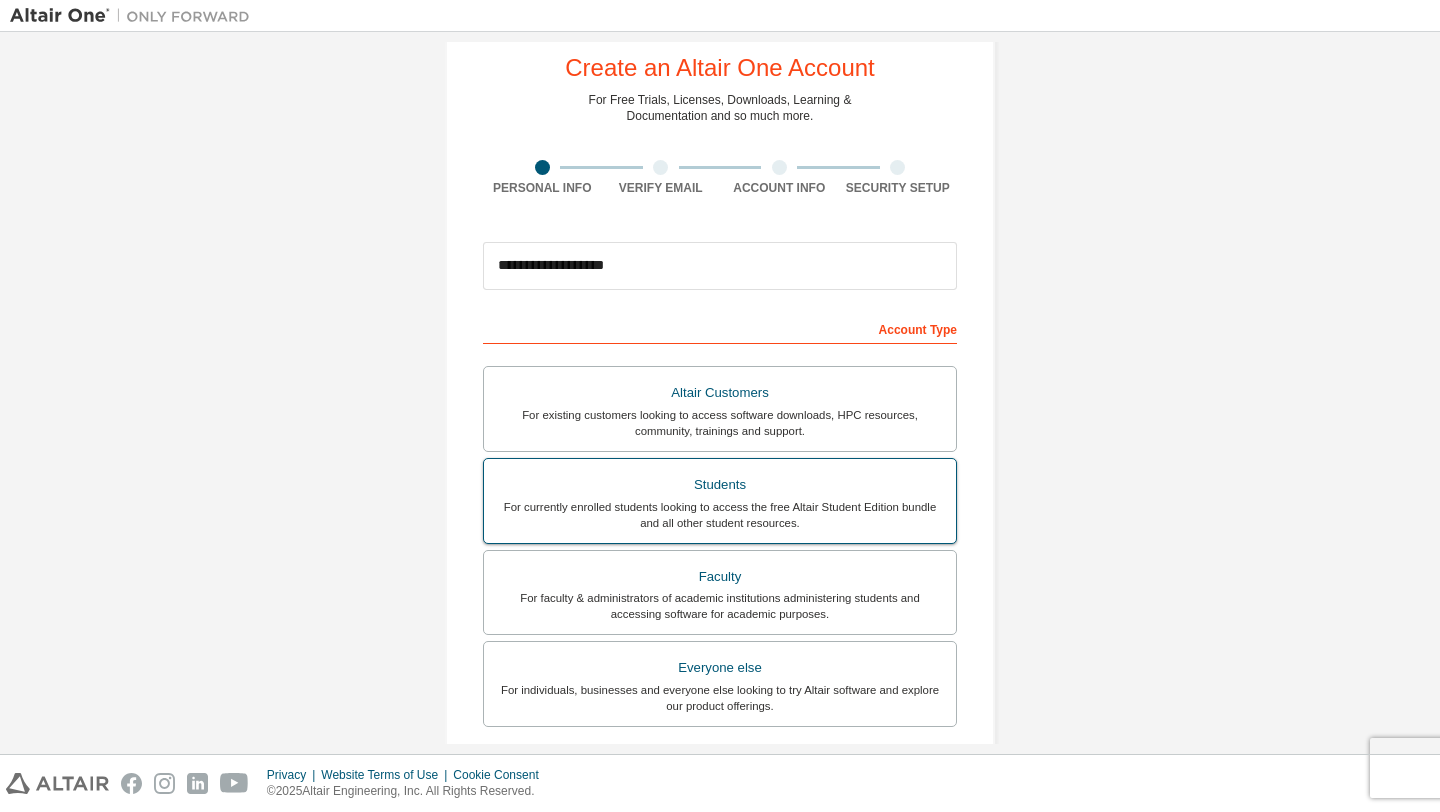 click on "Students" at bounding box center (720, 485) 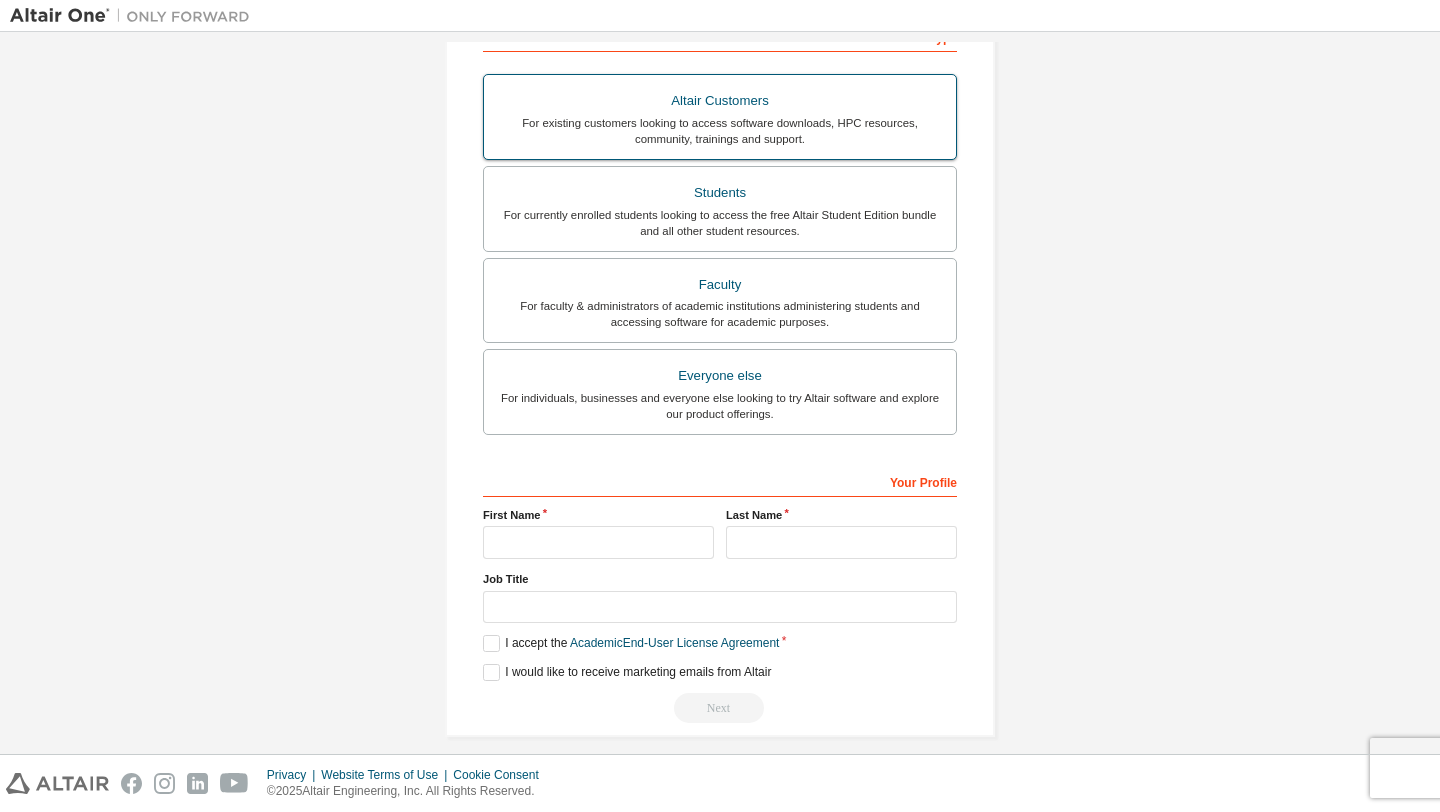 scroll, scrollTop: 357, scrollLeft: 0, axis: vertical 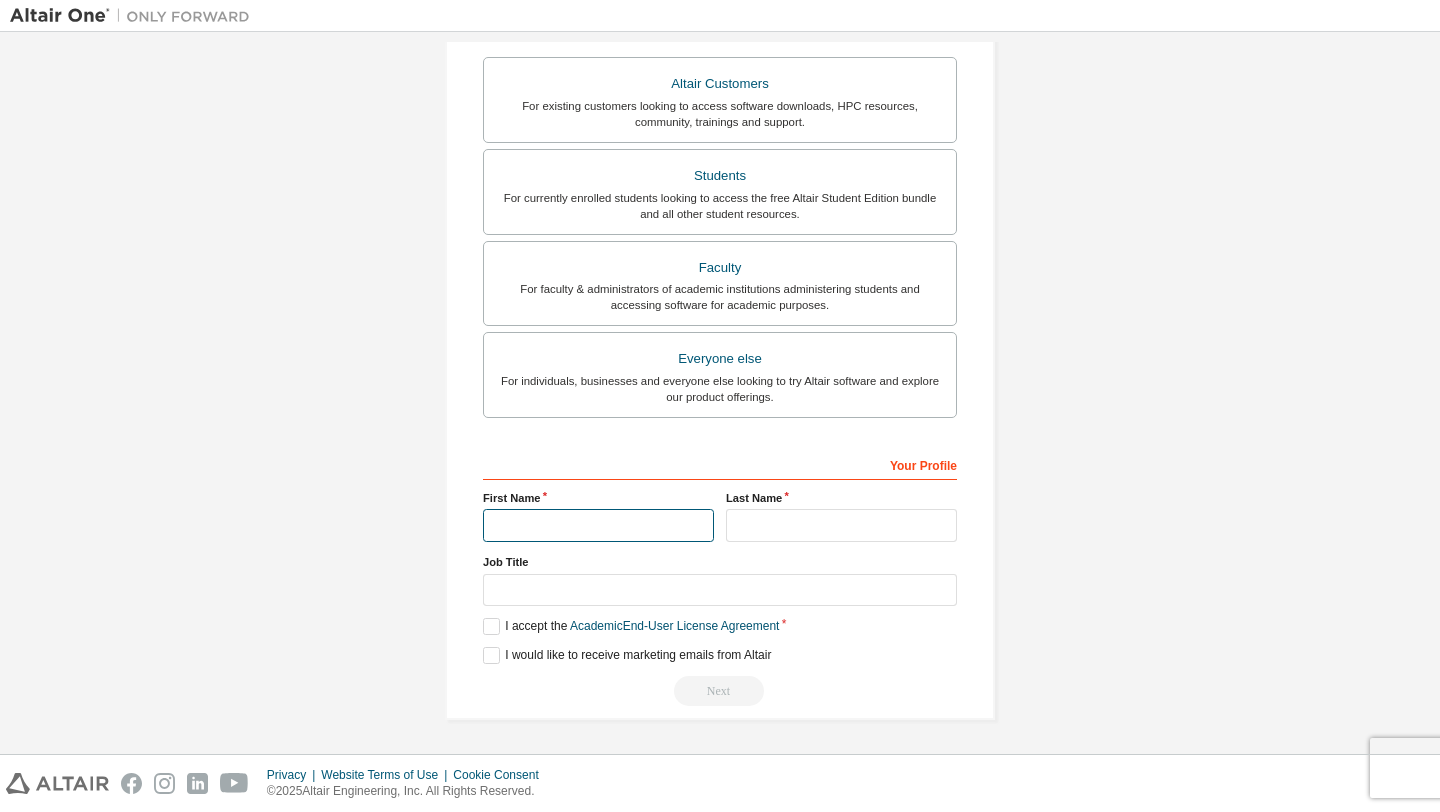 click at bounding box center (598, 525) 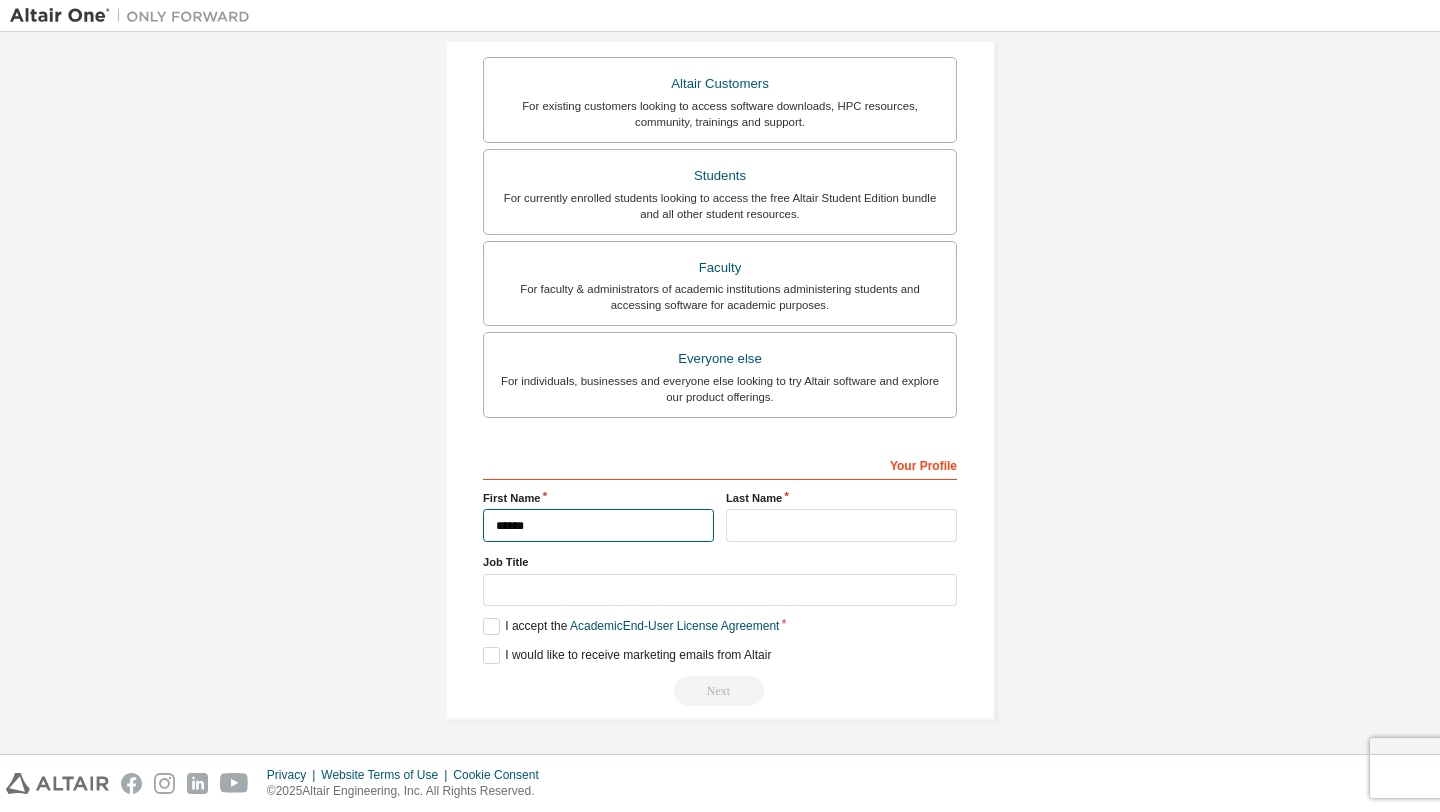 type on "******" 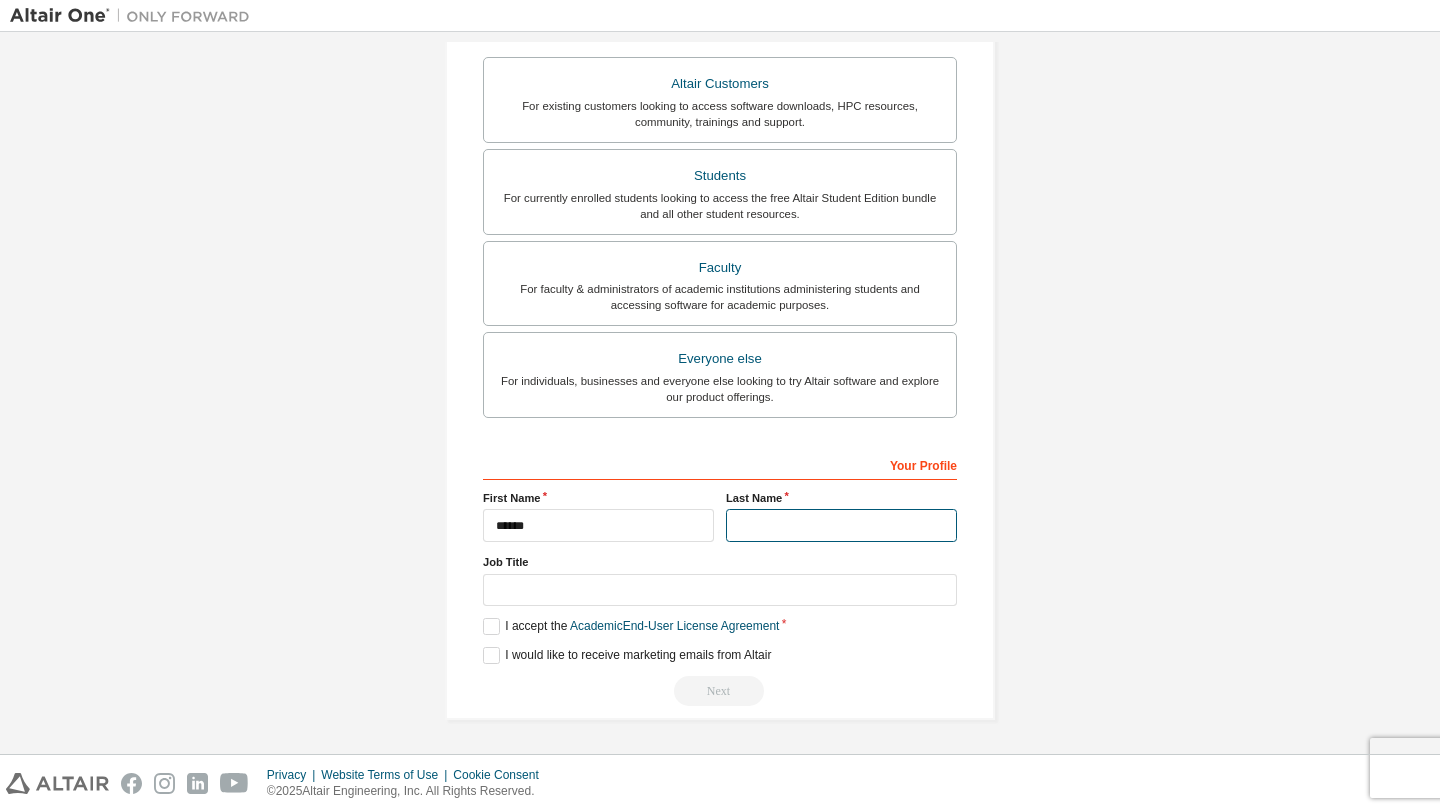 click at bounding box center [841, 525] 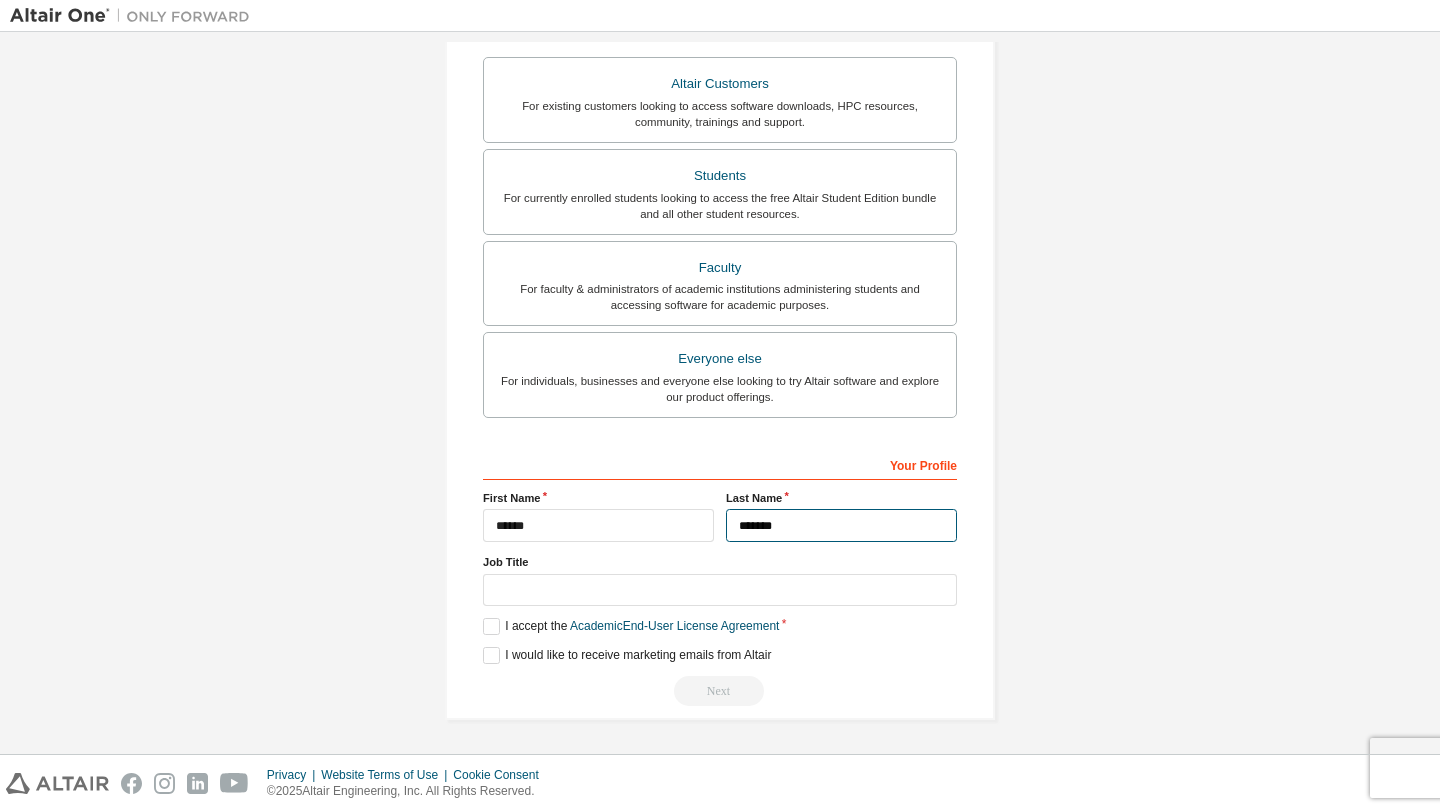type on "*******" 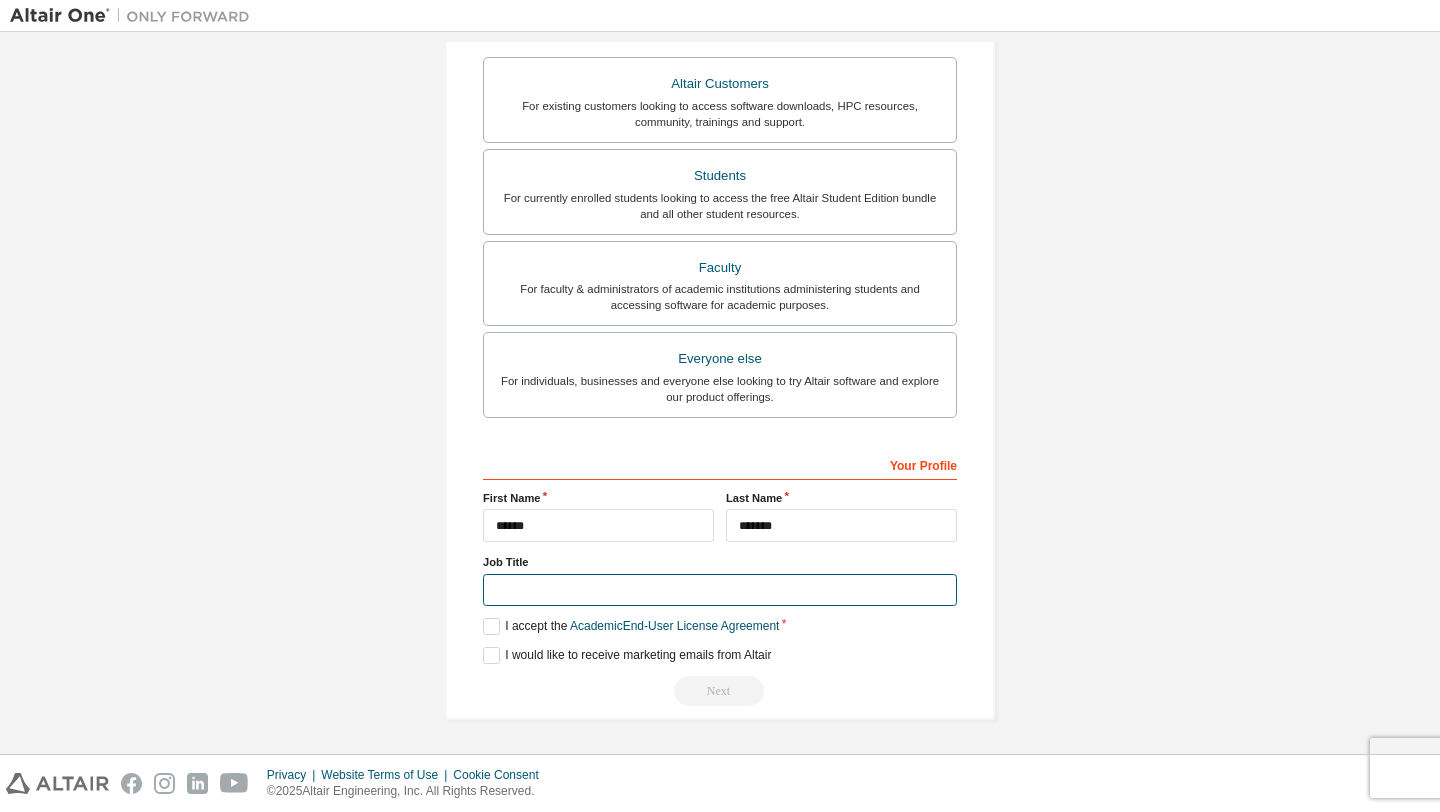 click at bounding box center (720, 590) 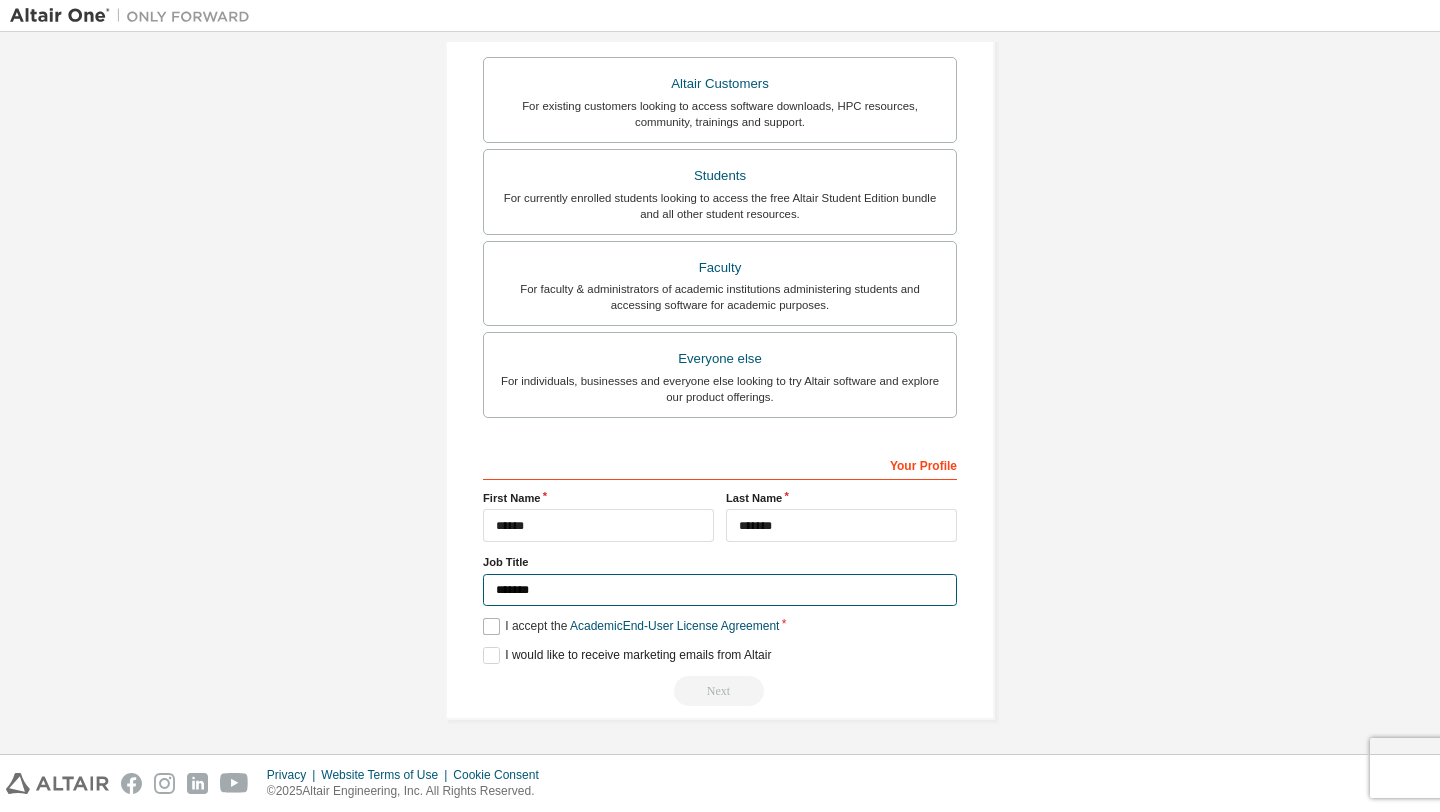 type on "*******" 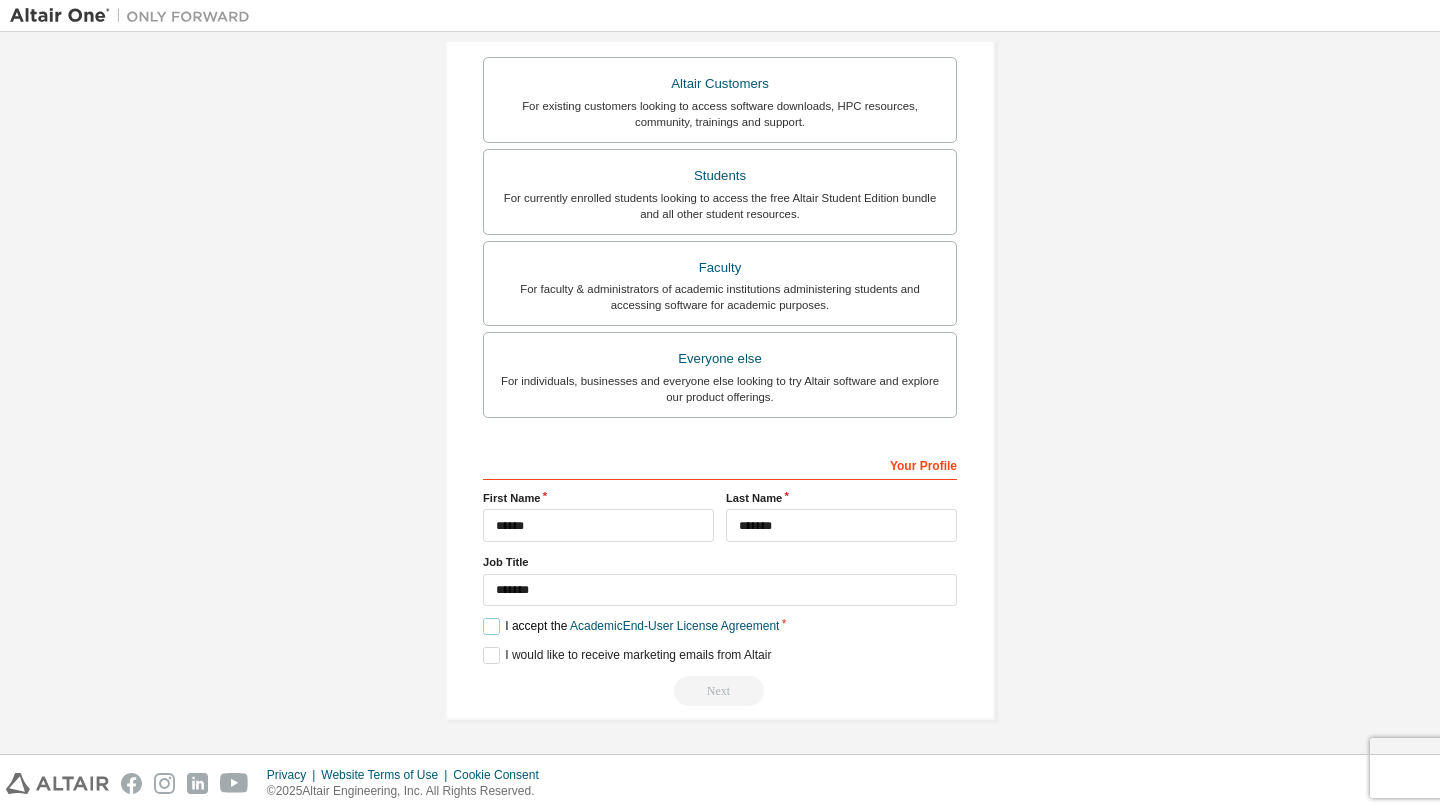 click on "I accept the   Academic   End-User License Agreement" at bounding box center [631, 626] 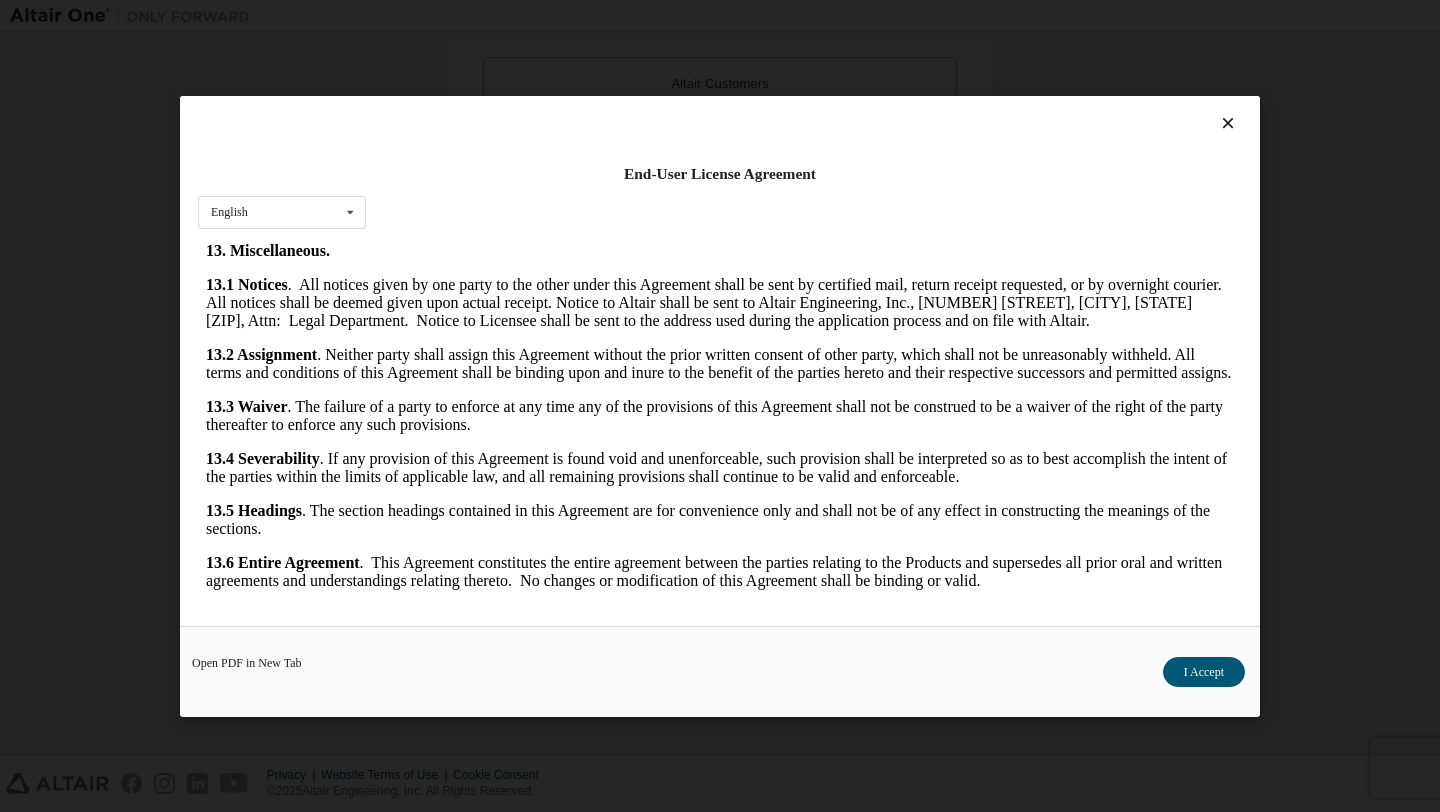 scroll, scrollTop: 3283, scrollLeft: 0, axis: vertical 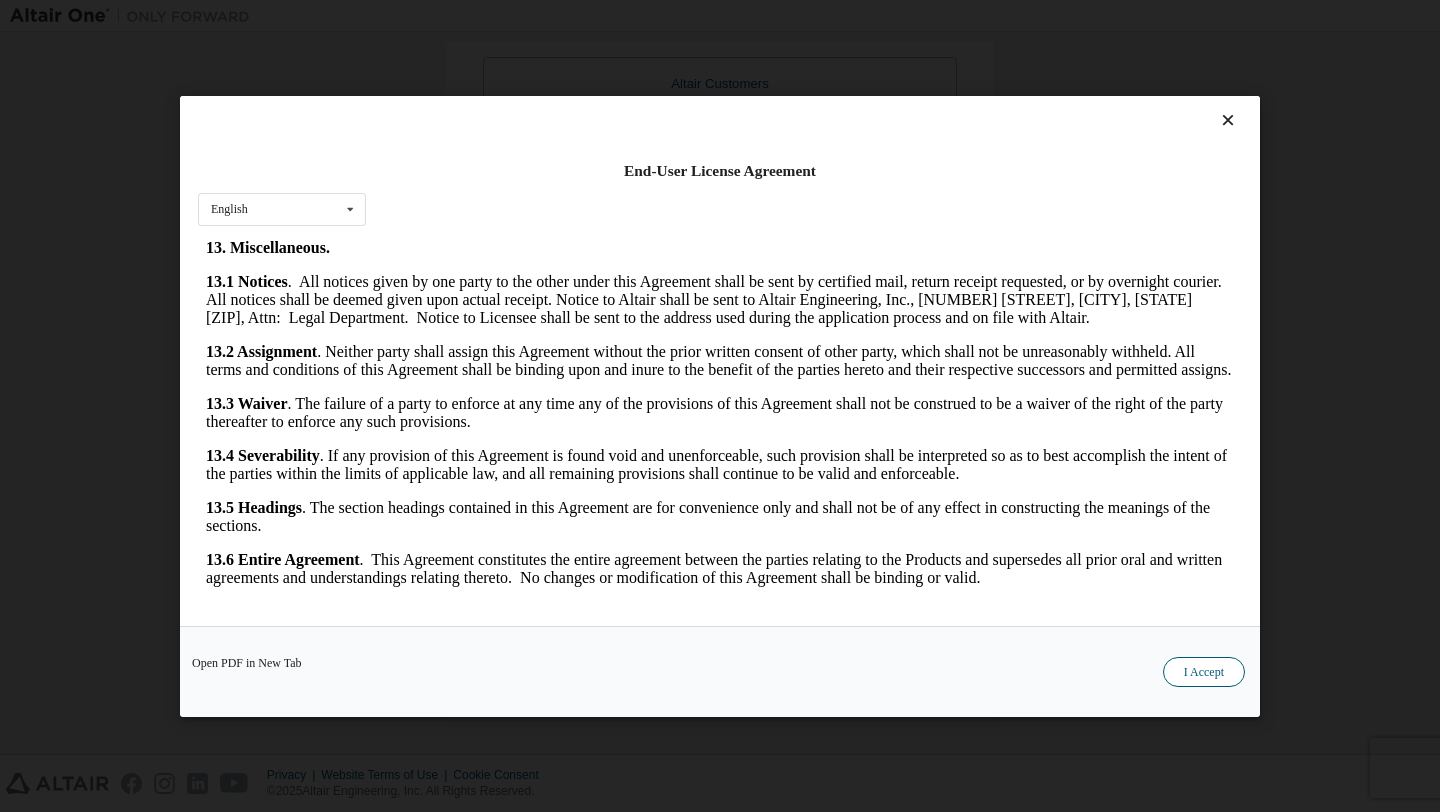 click on "I Accept" at bounding box center [1204, 671] 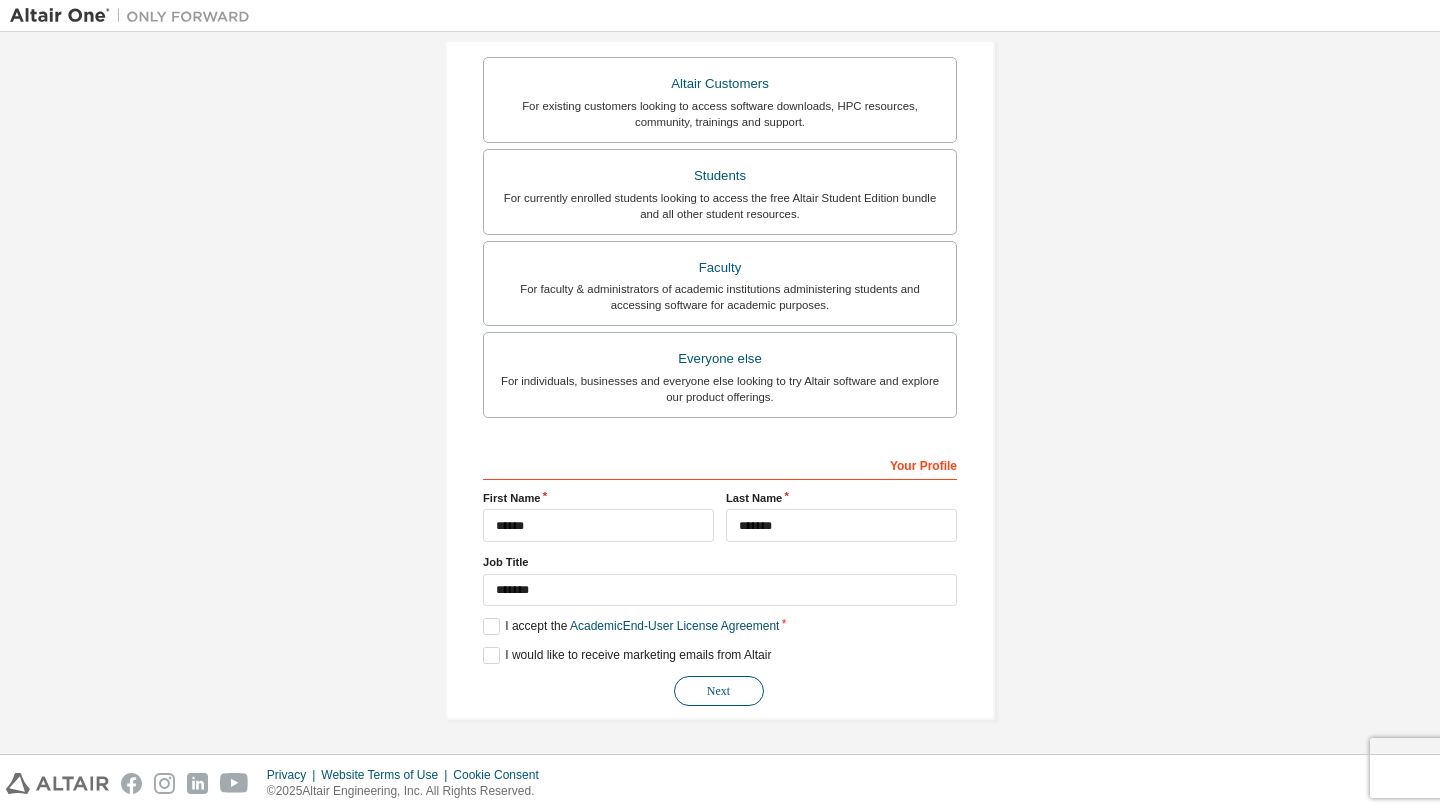 click on "Next" at bounding box center [719, 691] 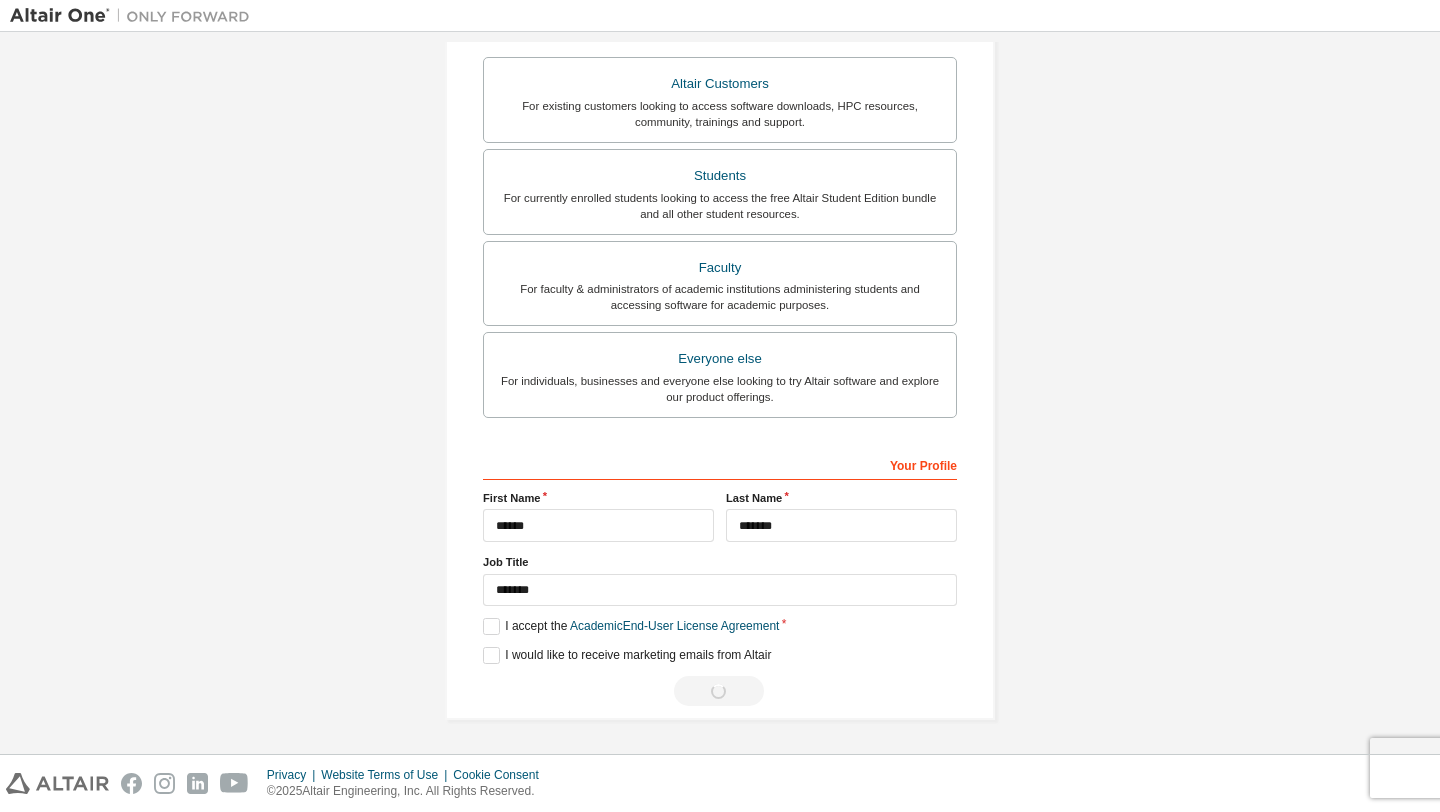 scroll, scrollTop: 0, scrollLeft: 0, axis: both 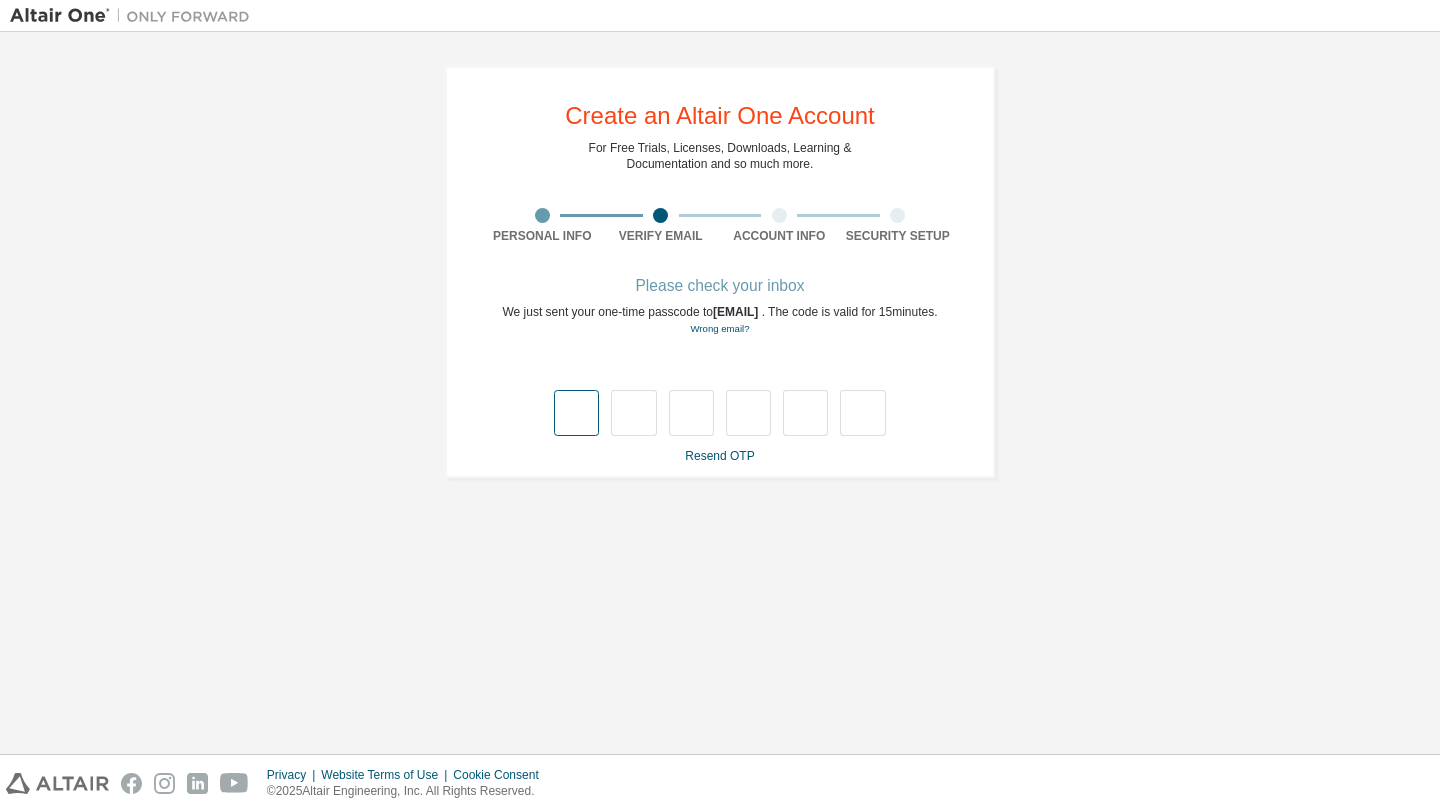 type on "*" 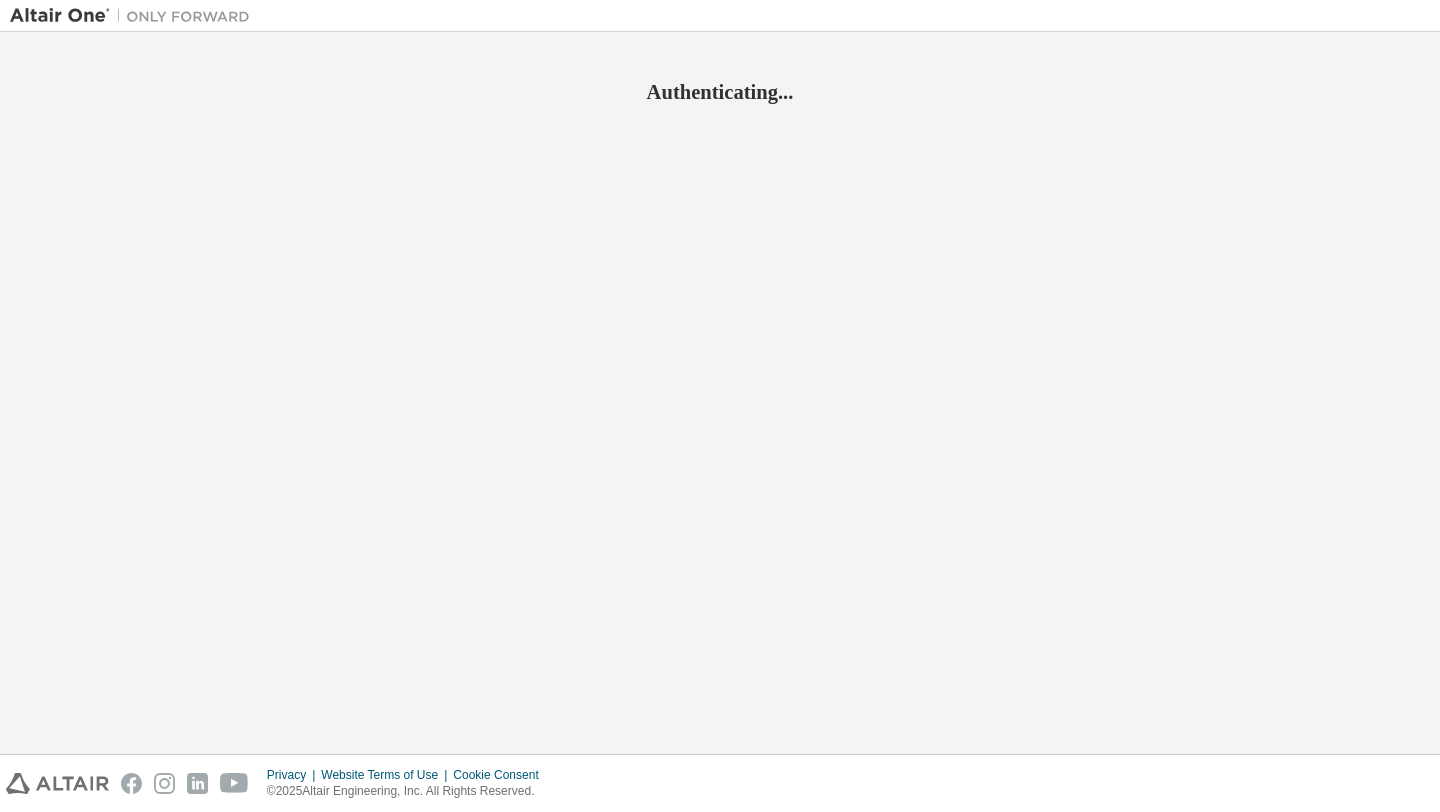 scroll, scrollTop: 0, scrollLeft: 0, axis: both 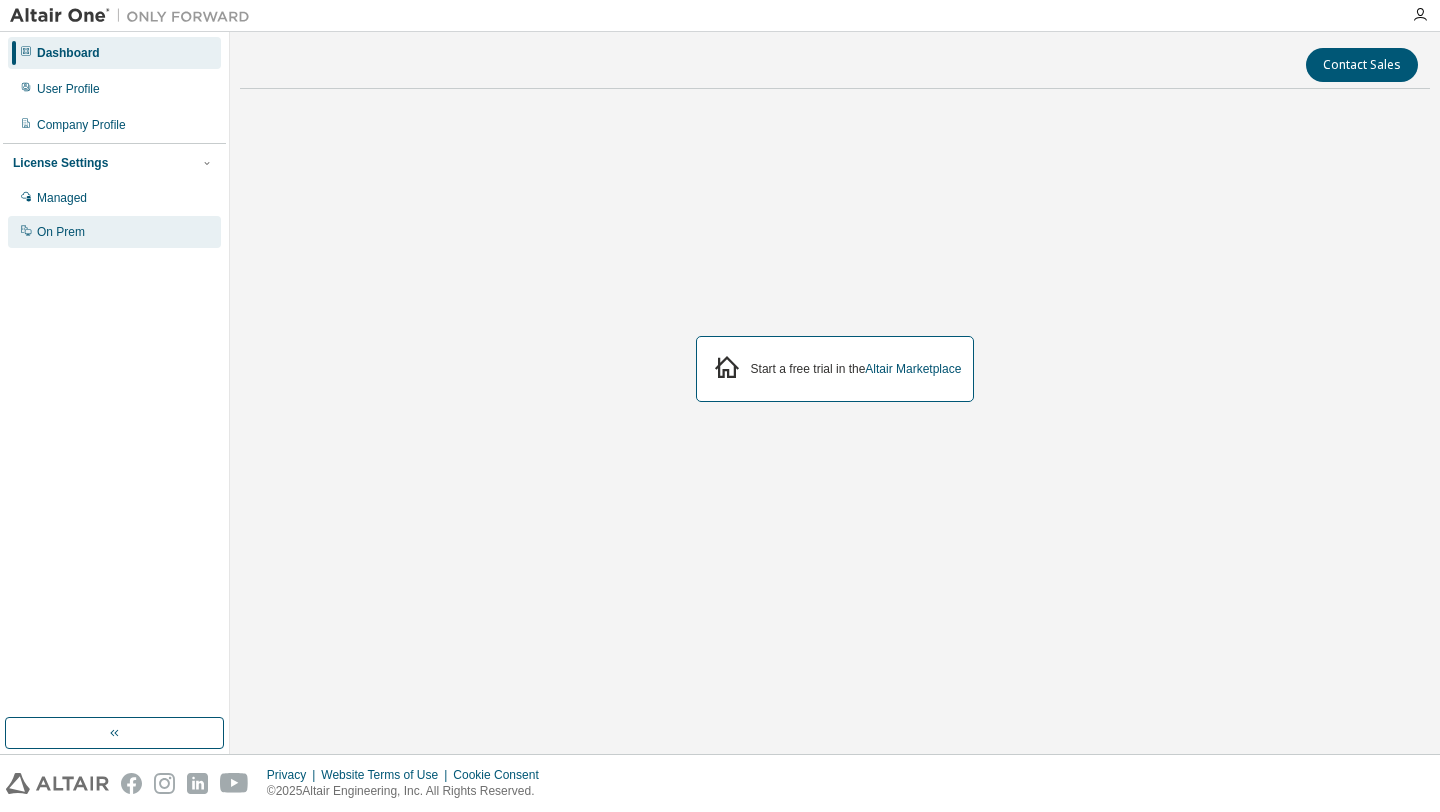 click on "On Prem" at bounding box center [61, 232] 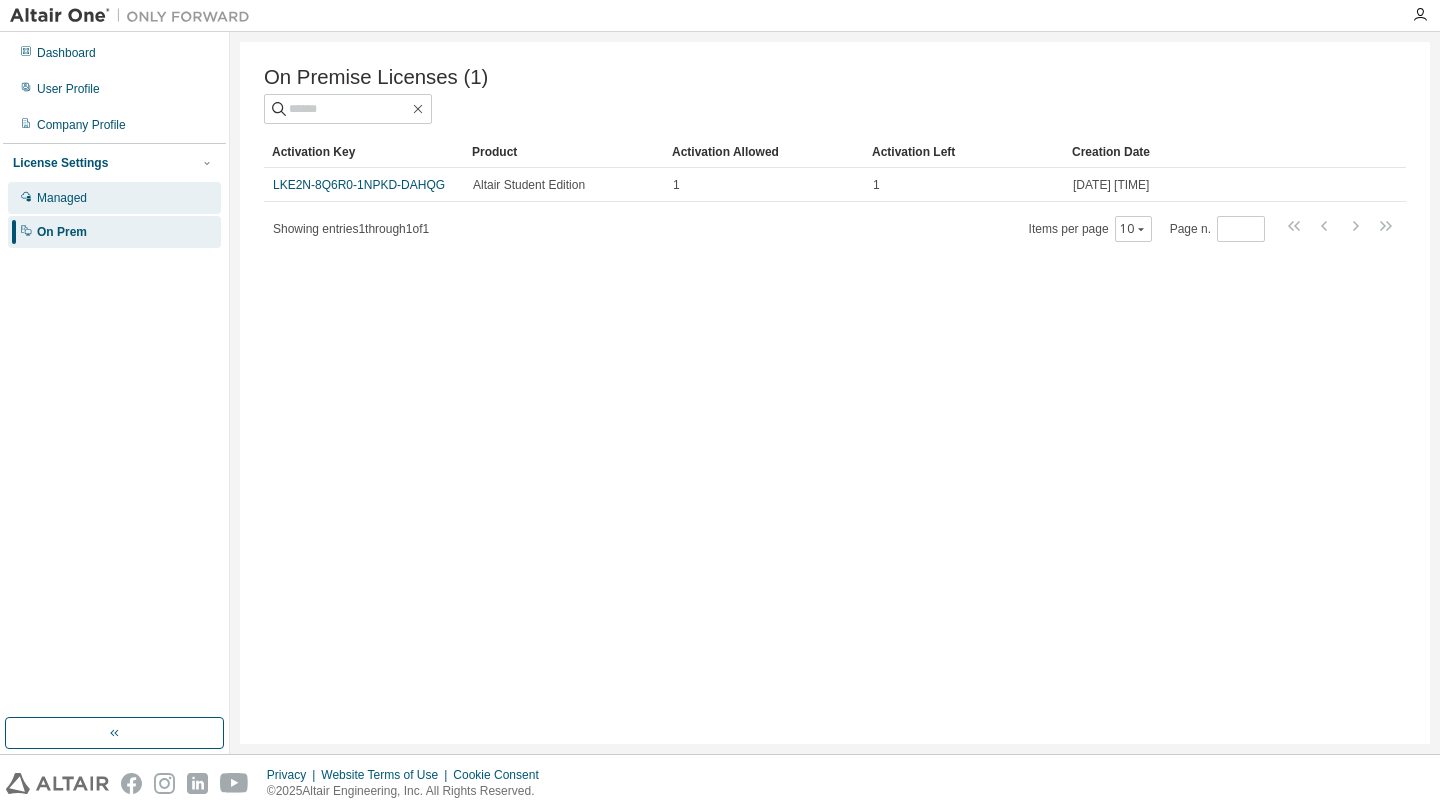 click on "Managed" at bounding box center (114, 198) 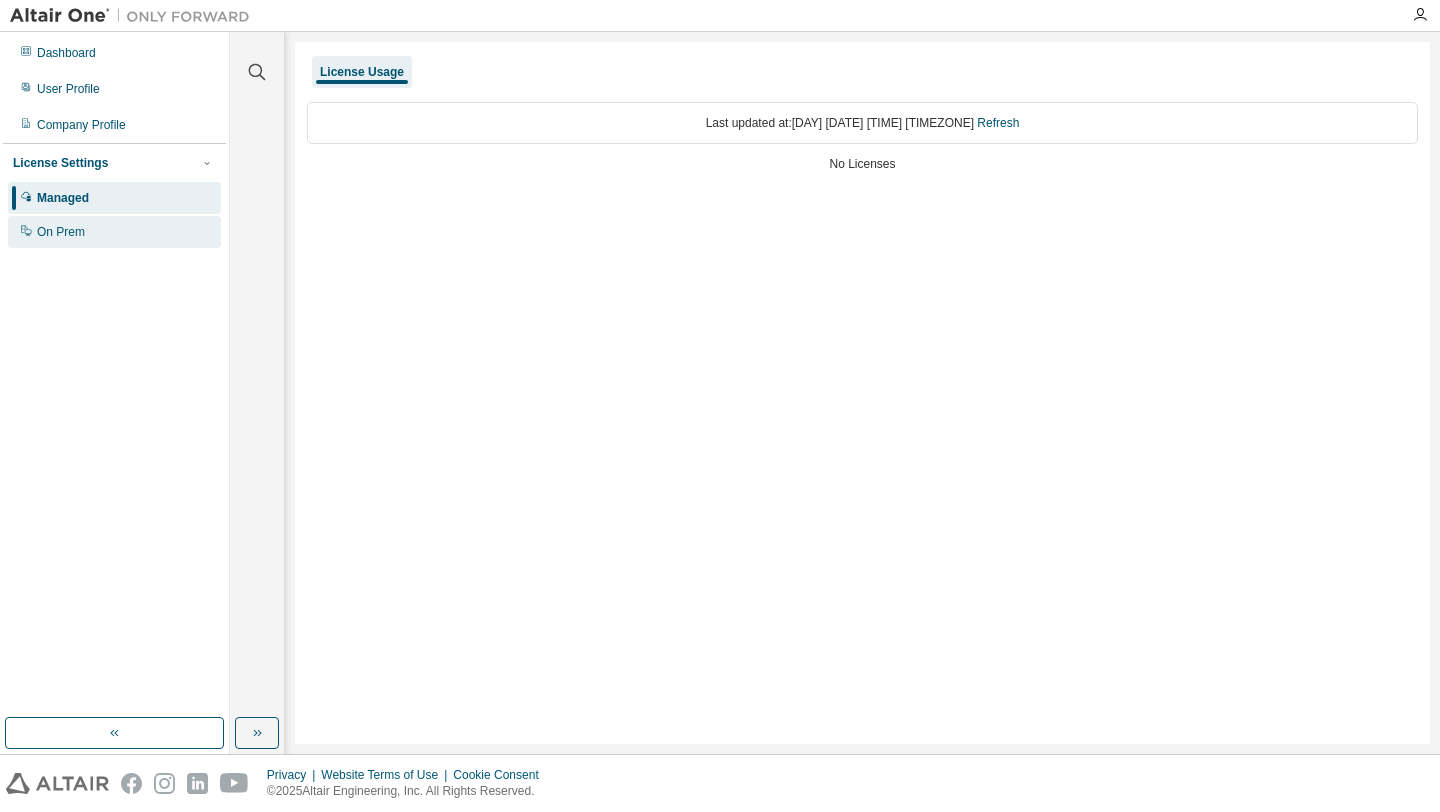 click on "On Prem" at bounding box center [114, 232] 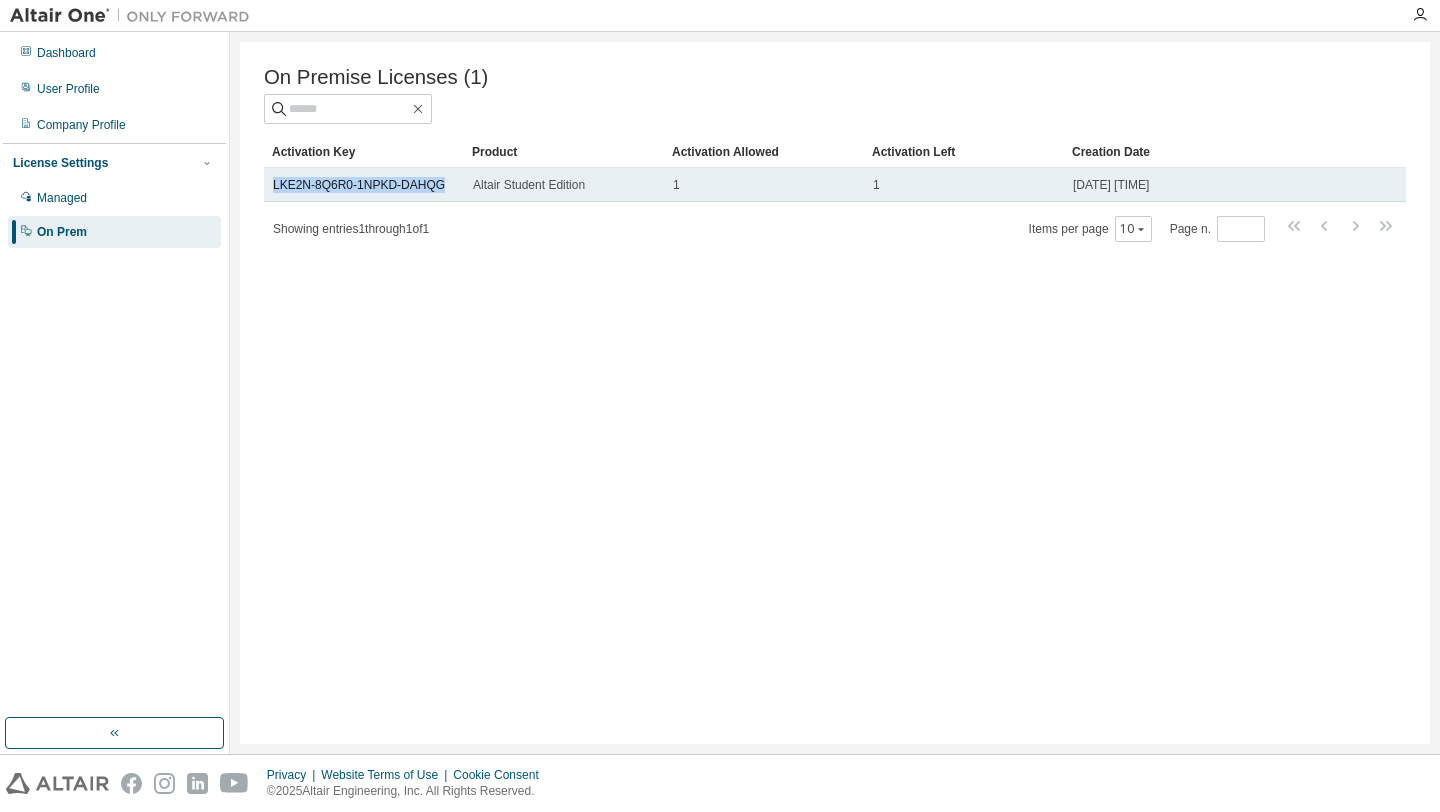 drag, startPoint x: 457, startPoint y: 188, endPoint x: 268, endPoint y: 184, distance: 189.04233 